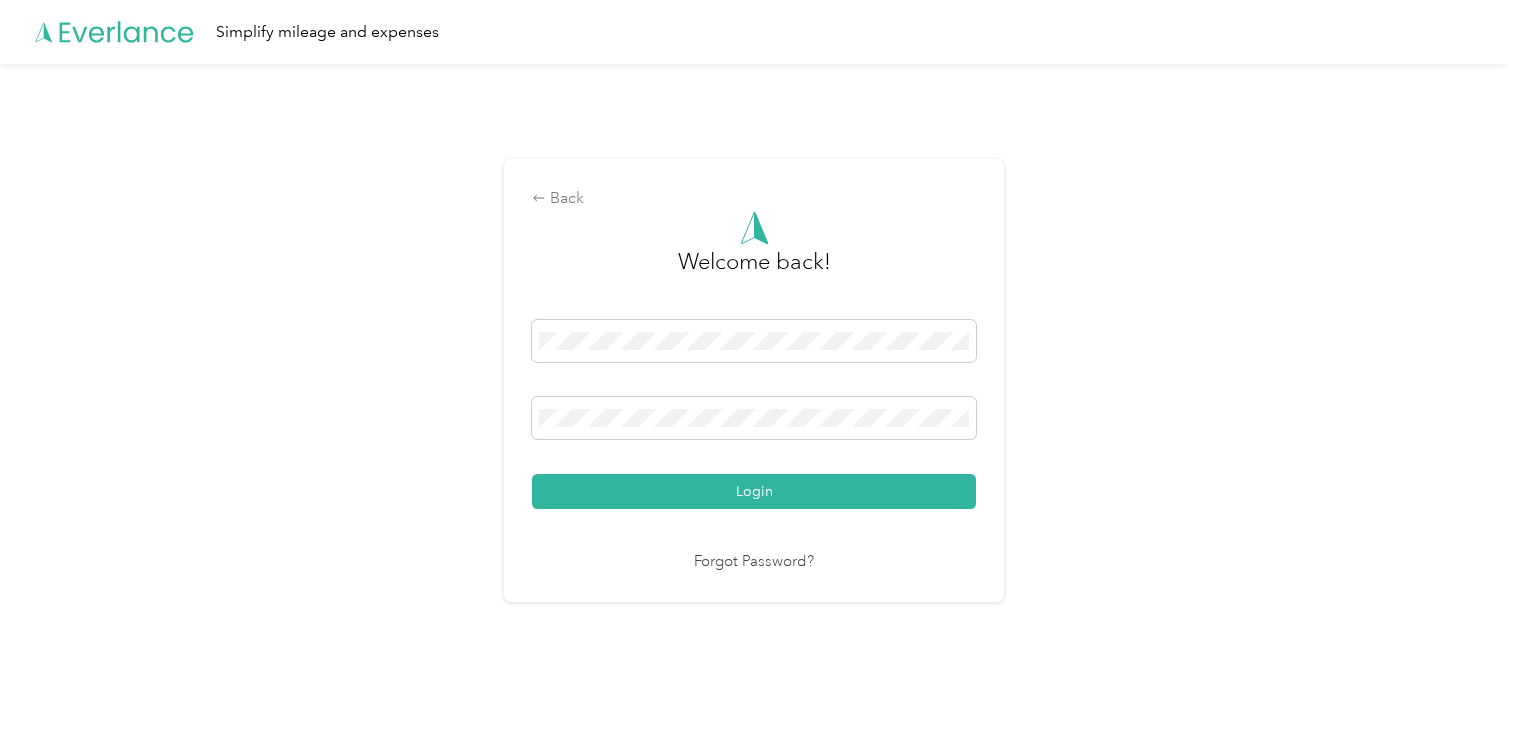 scroll, scrollTop: 0, scrollLeft: 0, axis: both 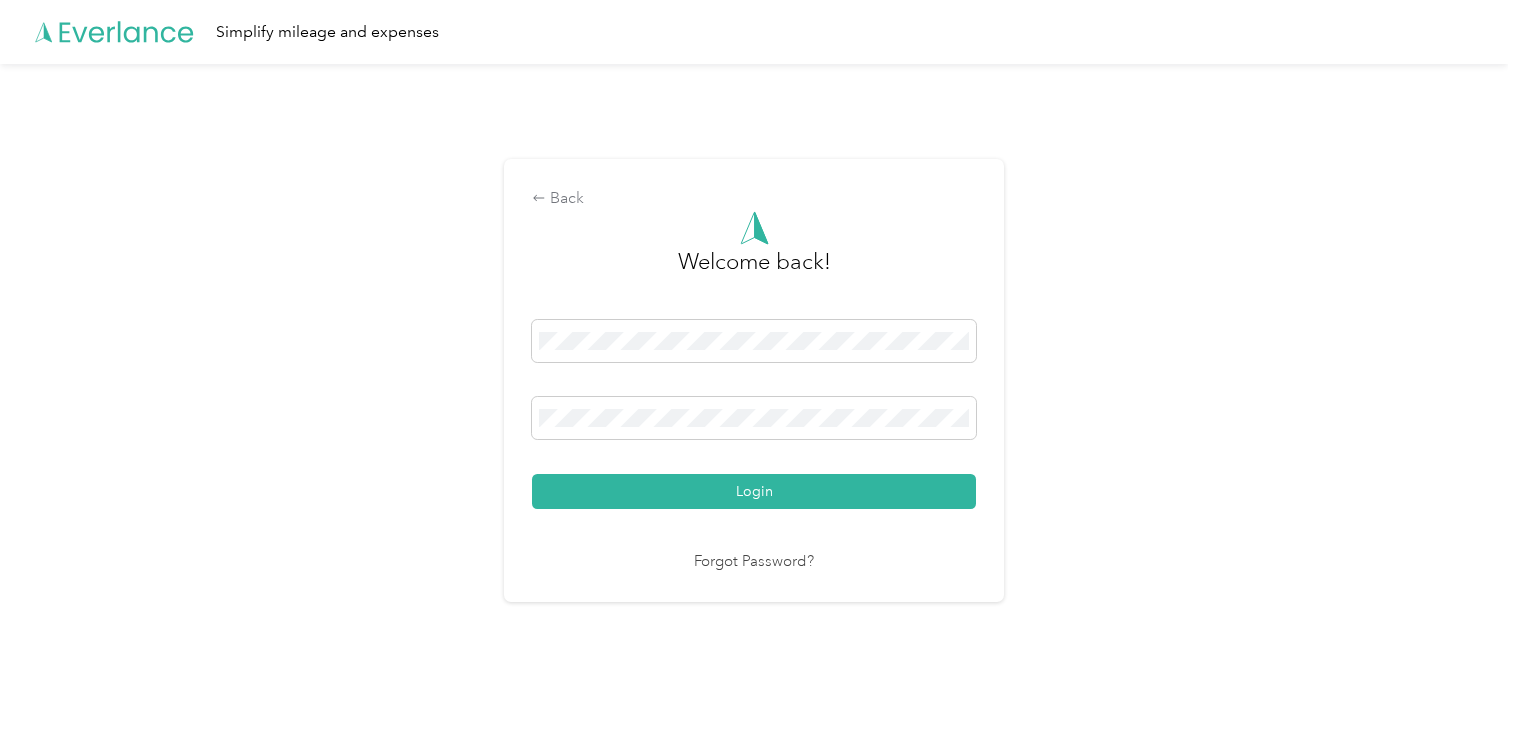 click on "Login" at bounding box center [754, 491] 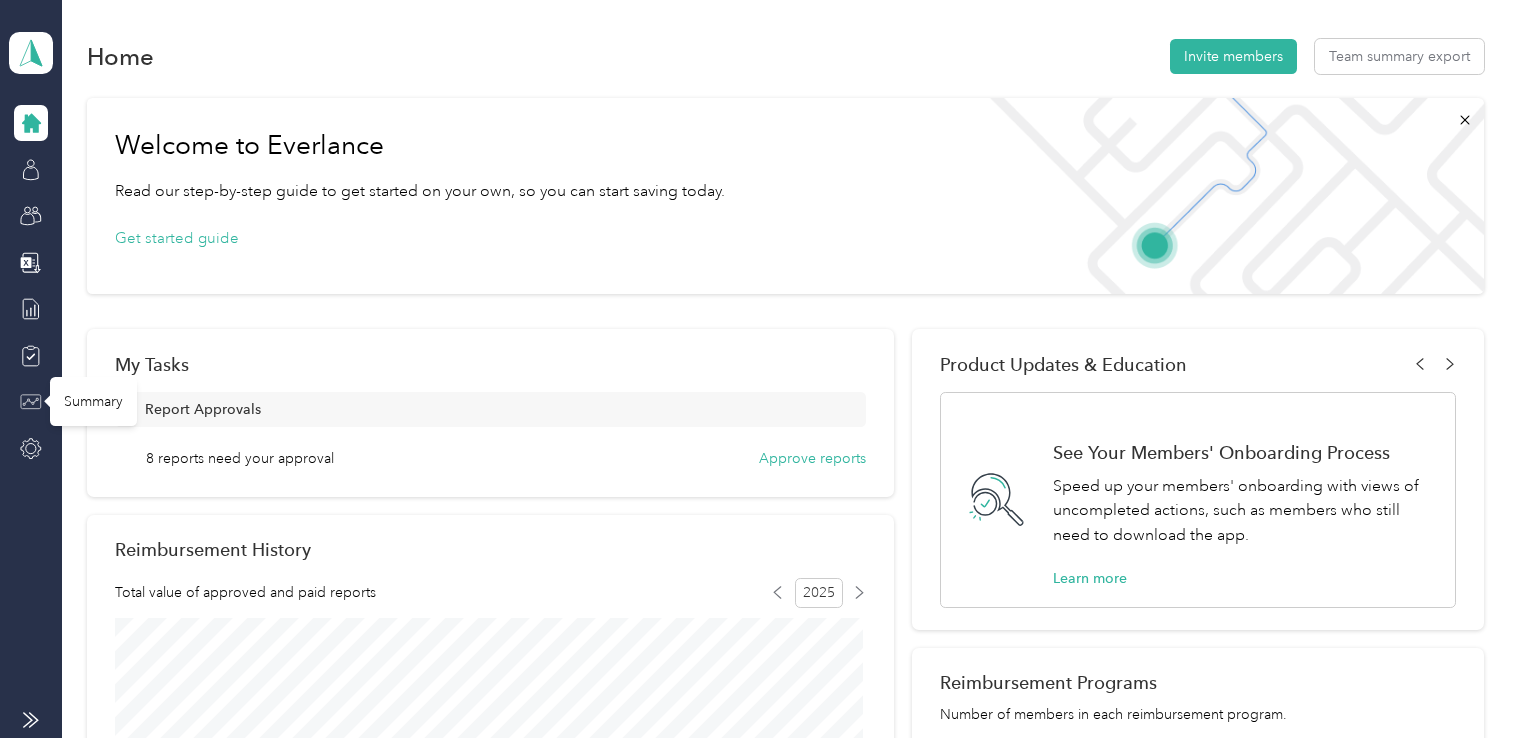 click 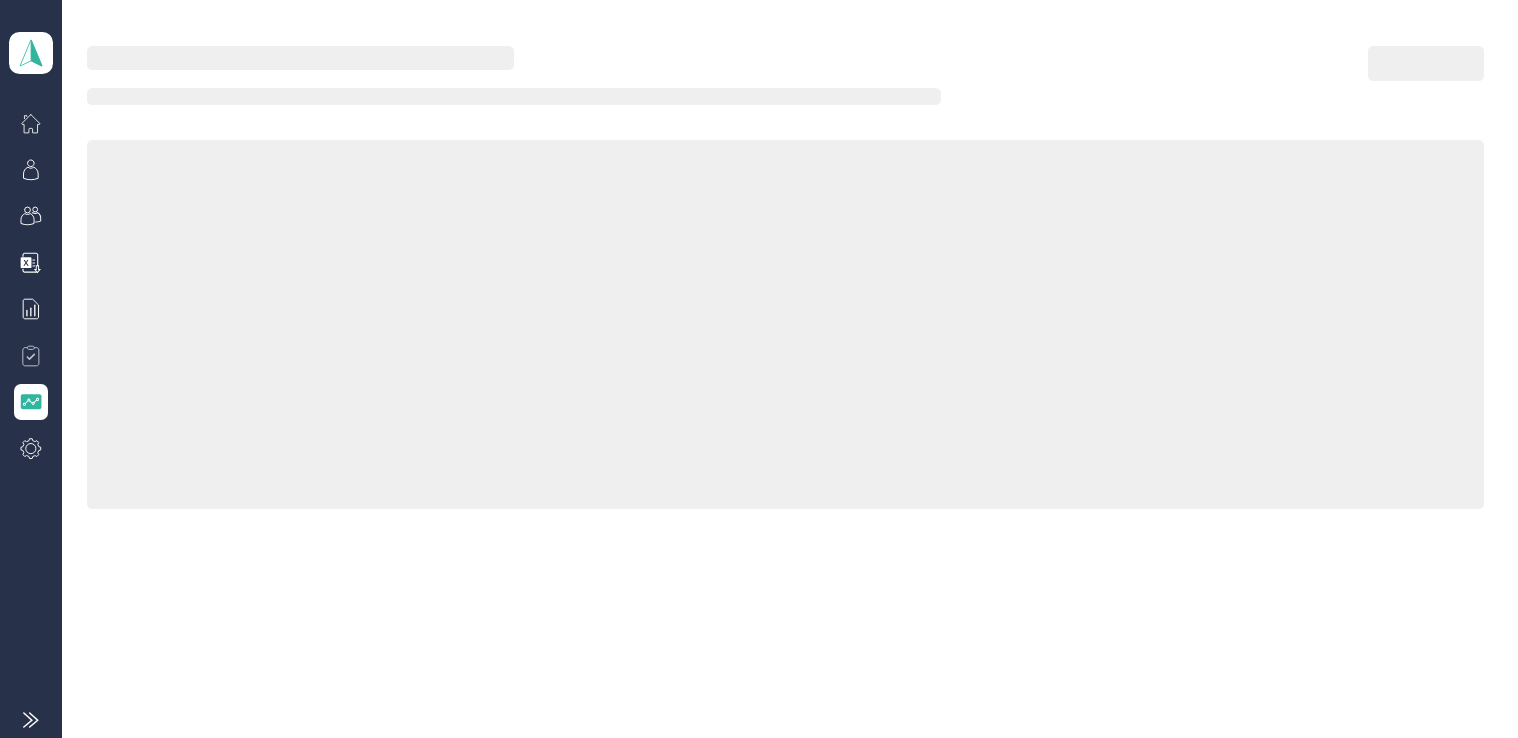 click 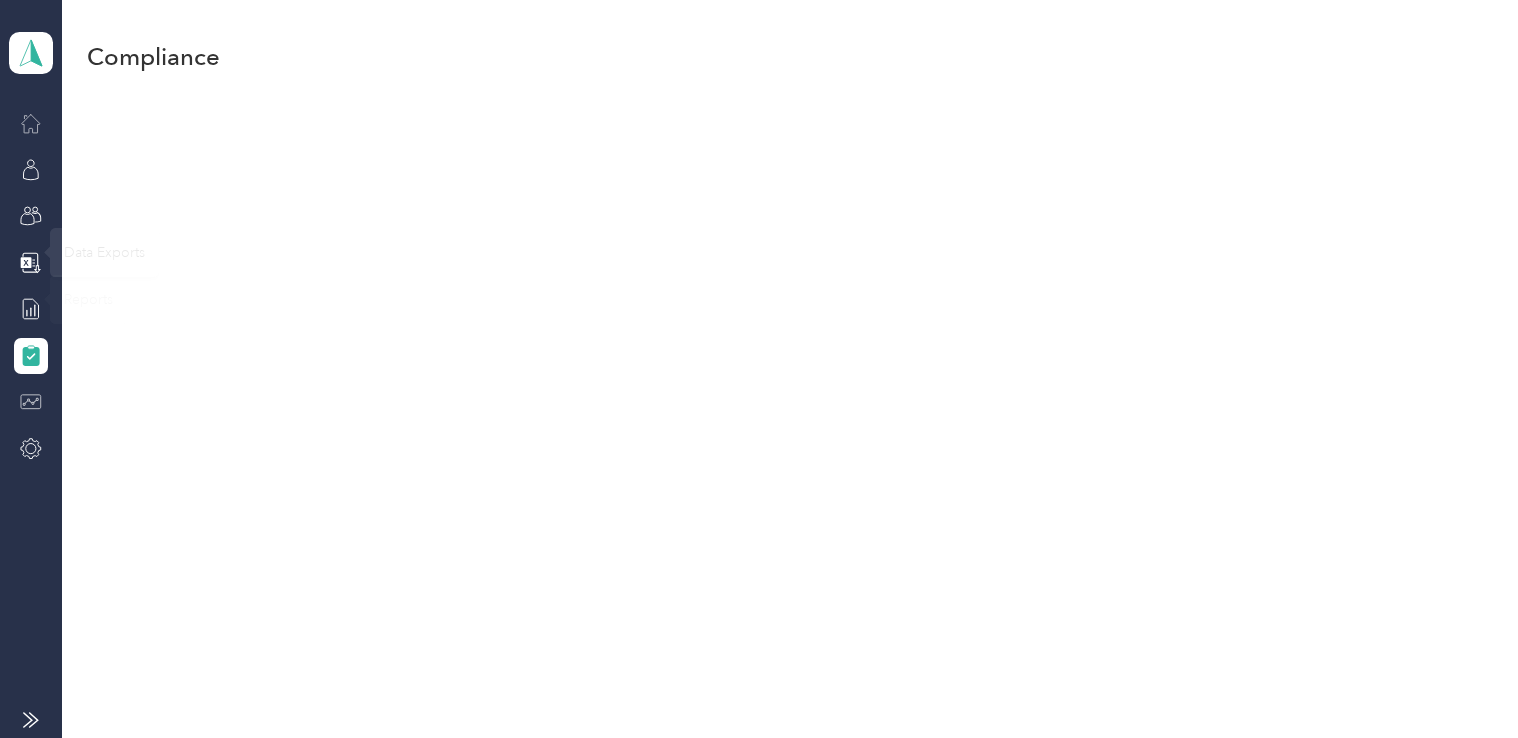 click 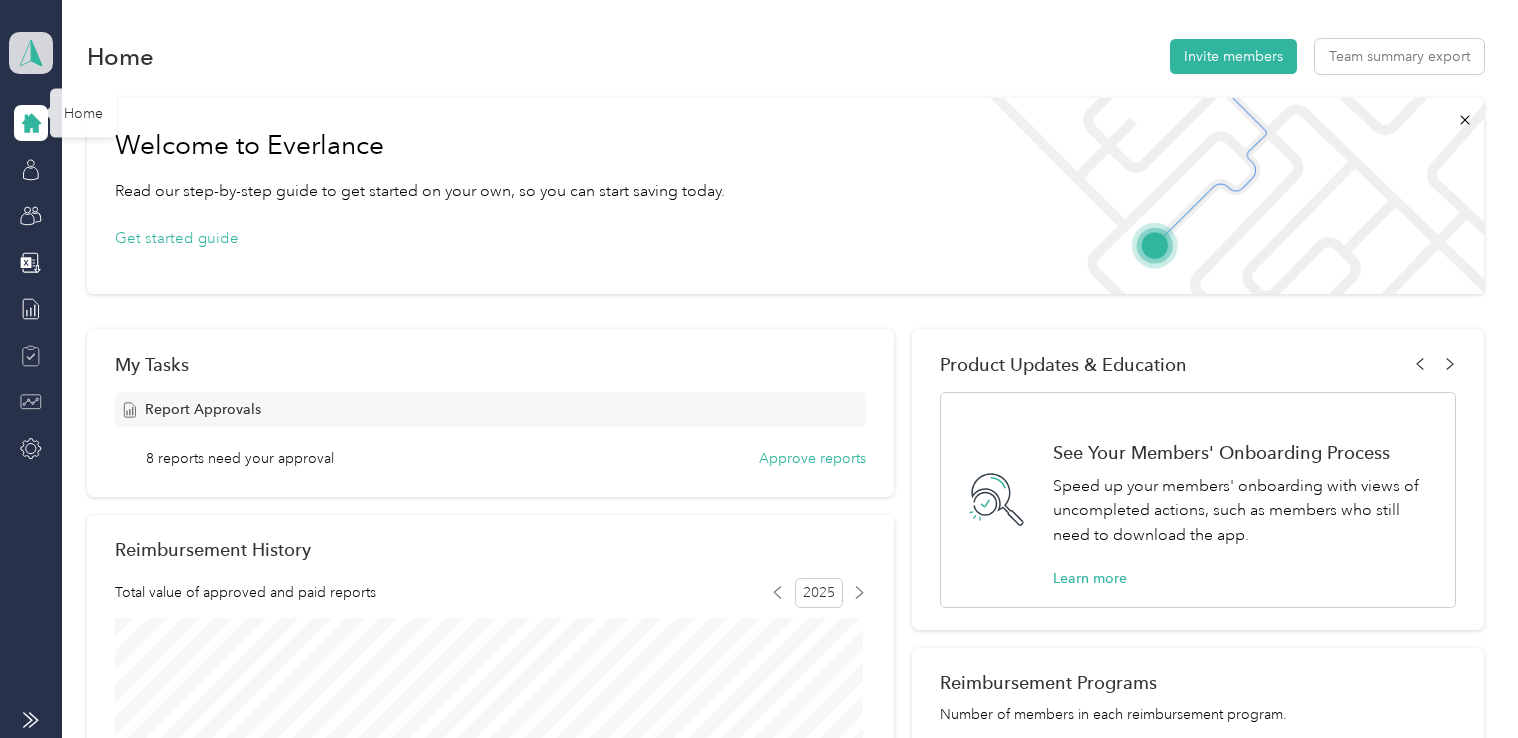 click 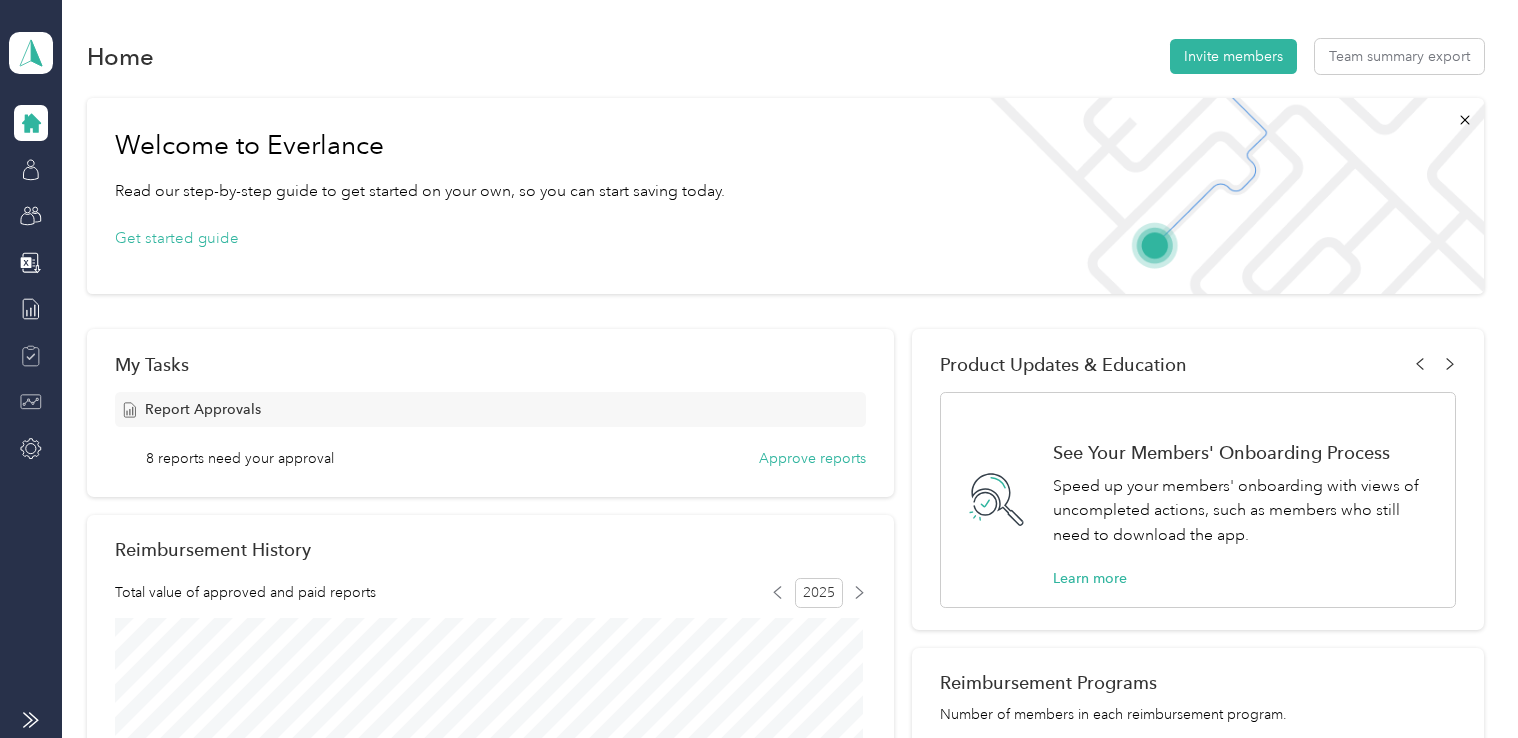 click on "Personal dashboard" at bounding box center (161, 208) 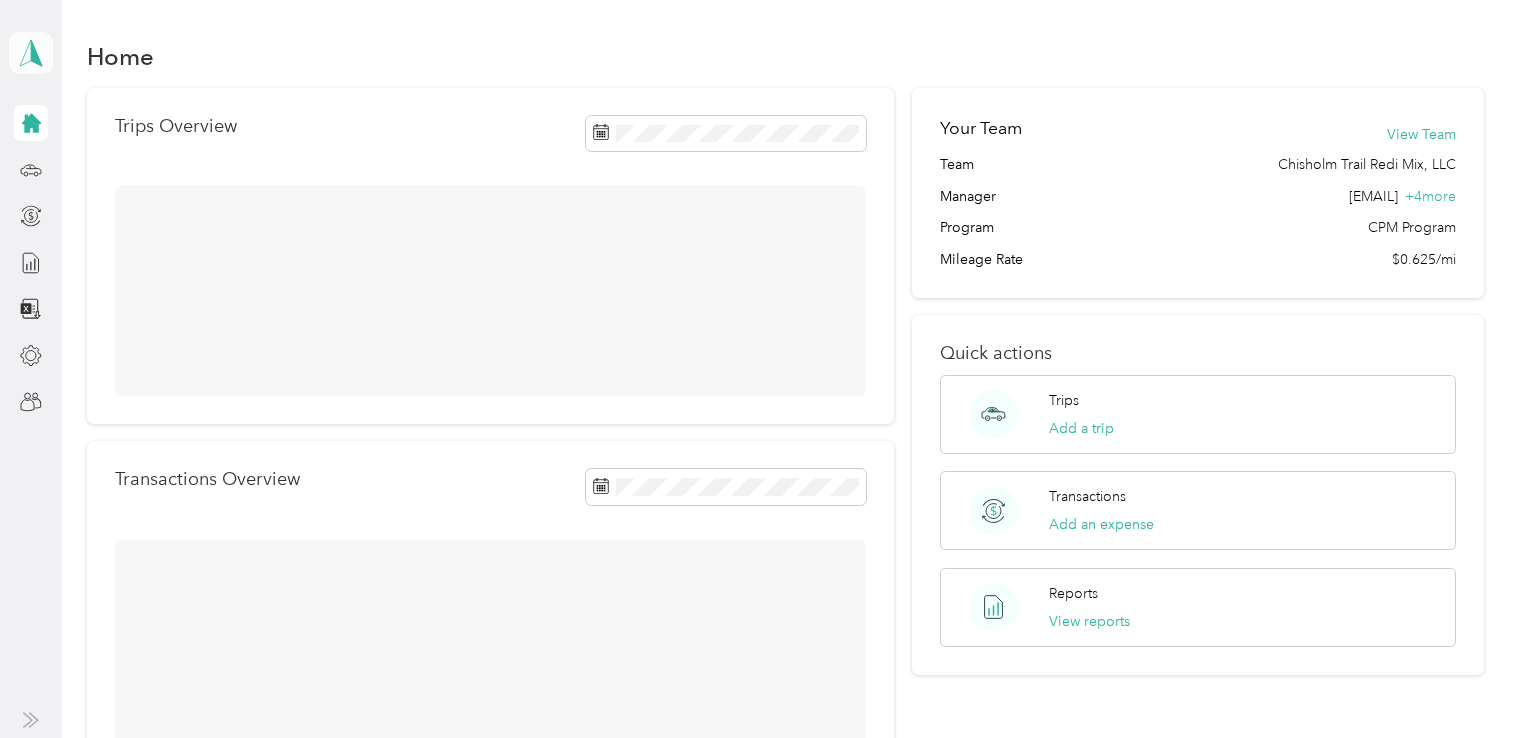 click on "[FIRST] [LAST] Personal dashboard" at bounding box center [31, 369] 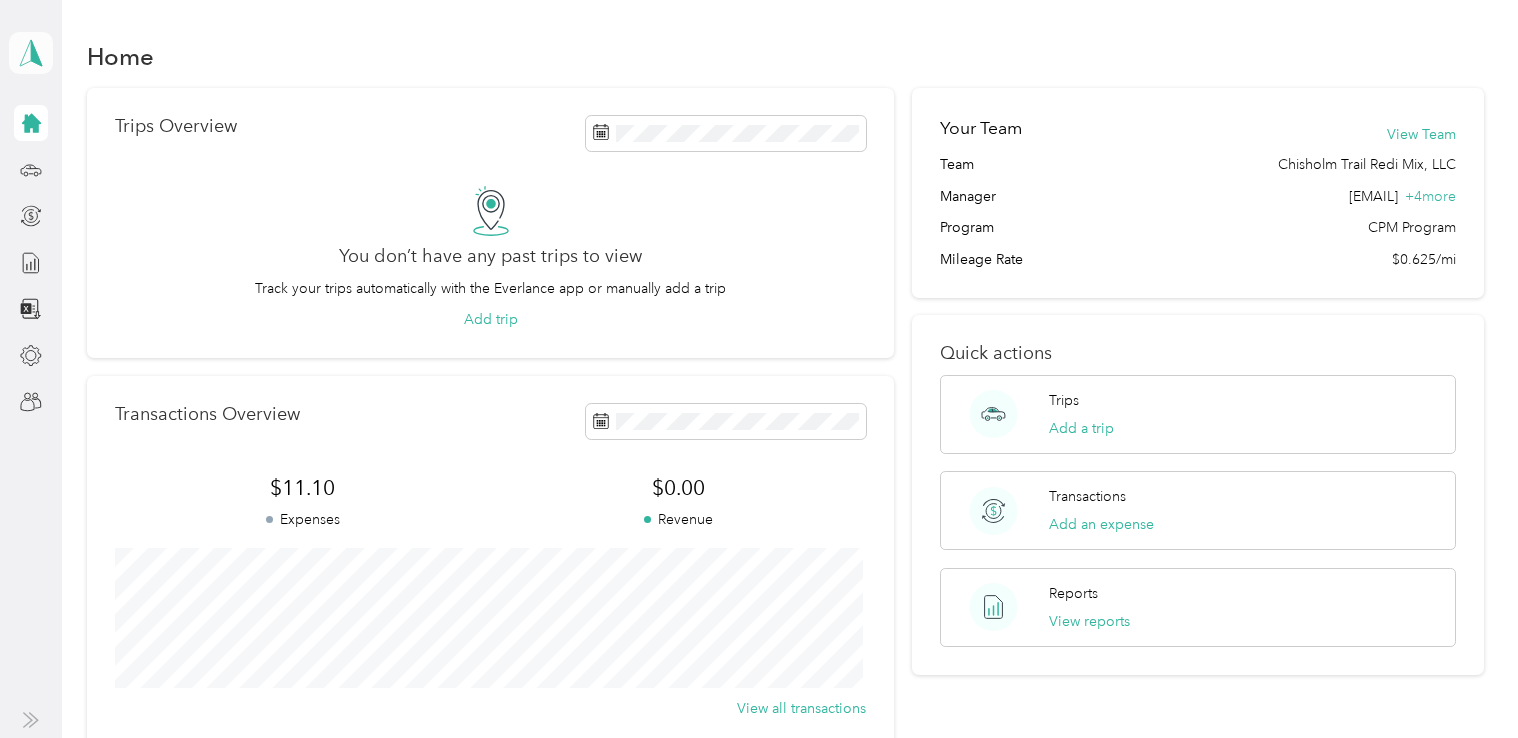 click at bounding box center (31, 53) 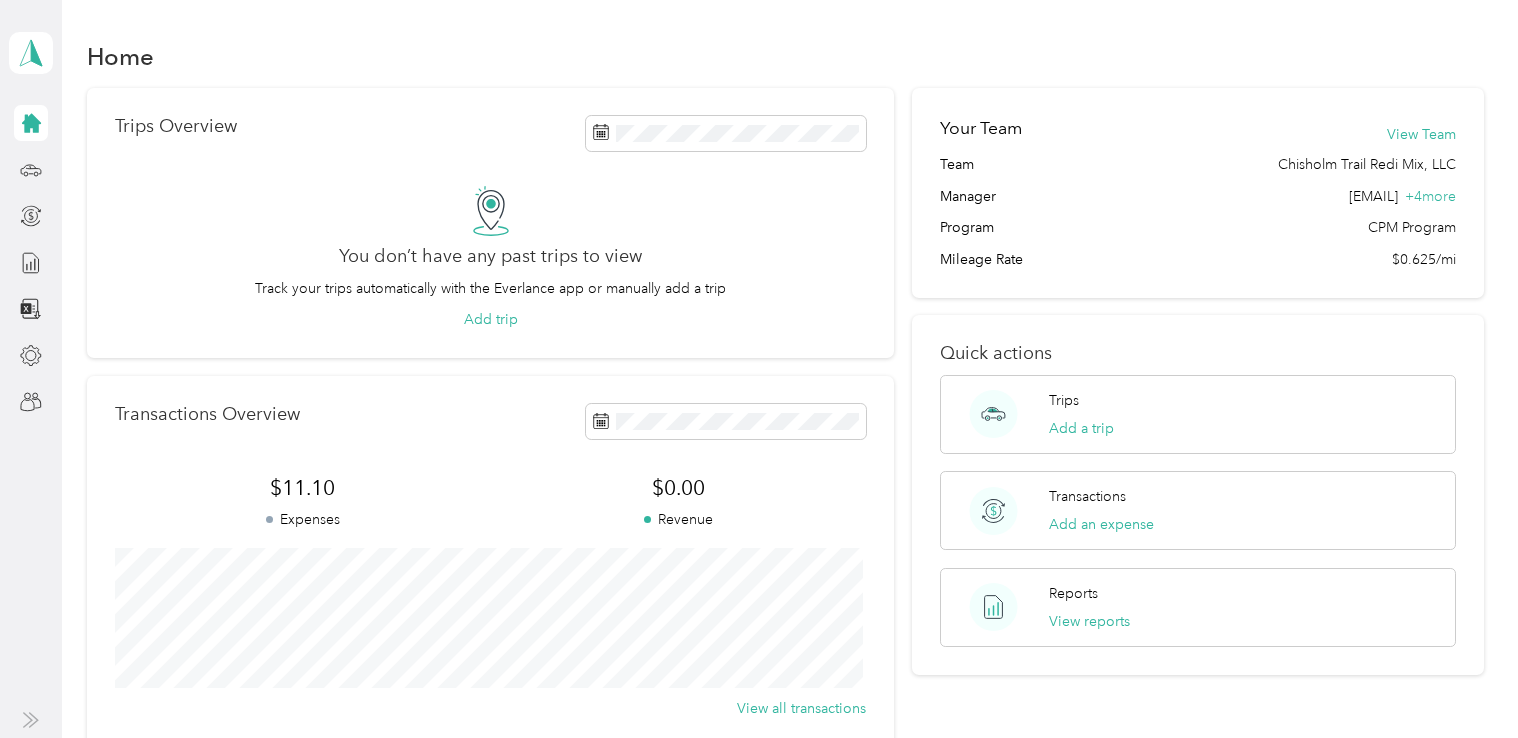 click on "Team dashboard" at bounding box center (80, 164) 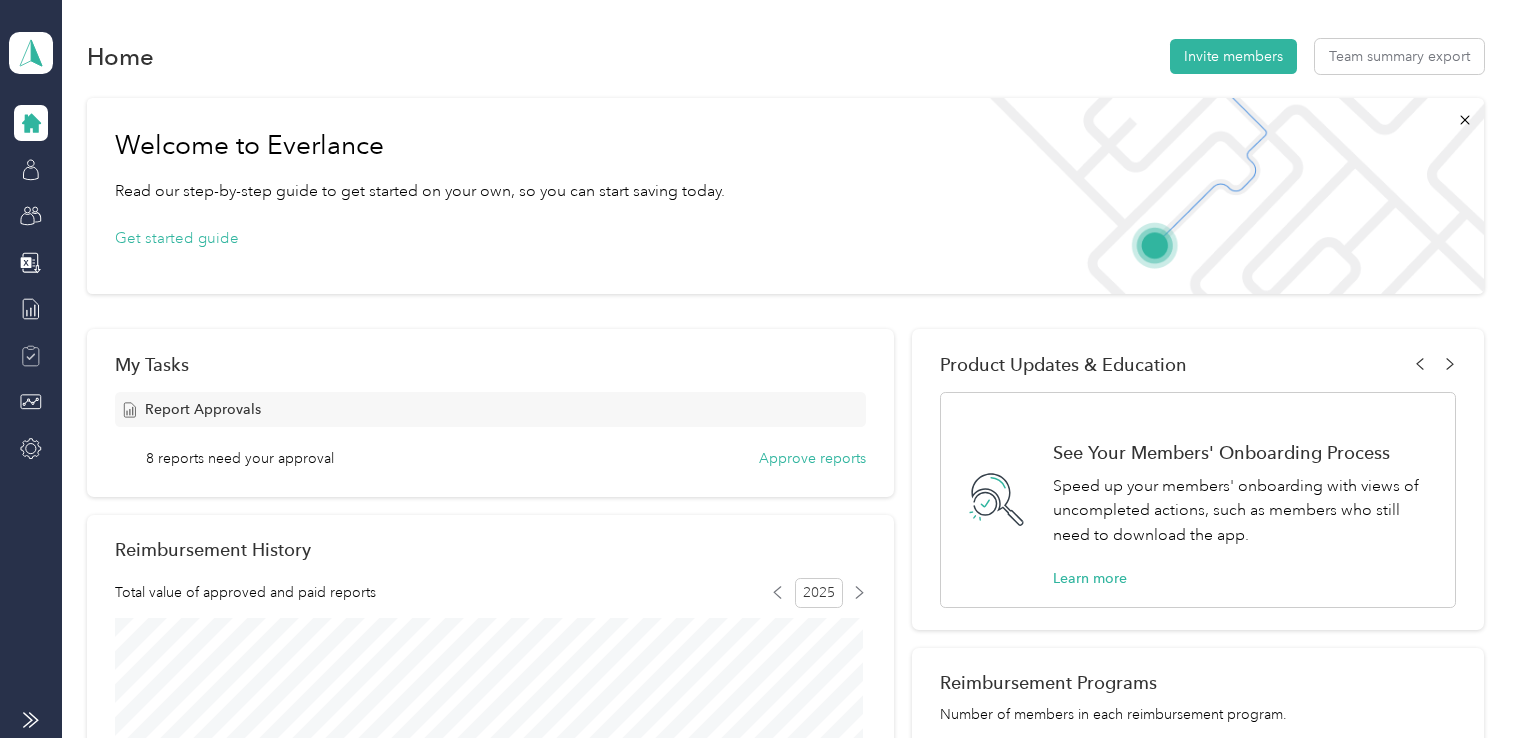 click 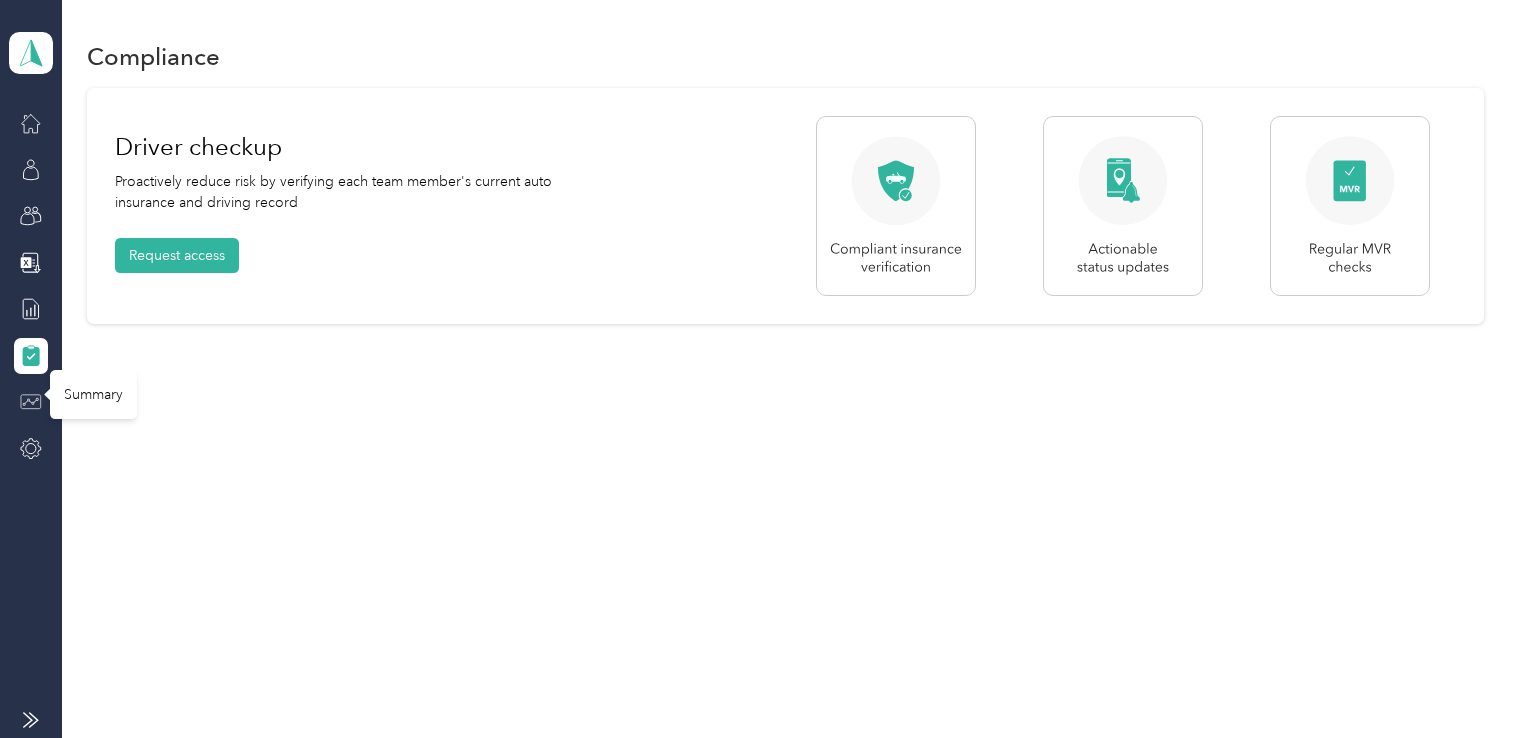 click 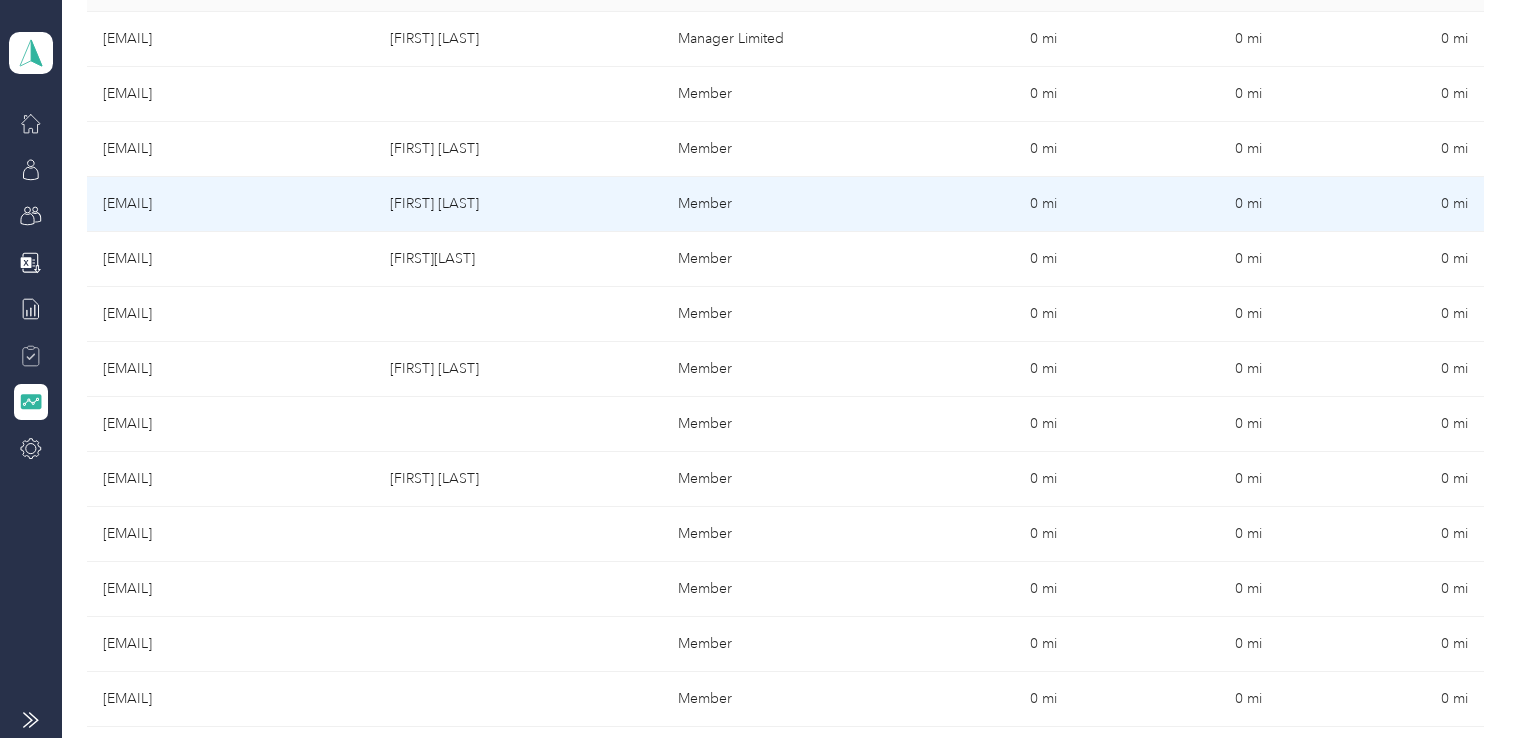 scroll, scrollTop: 0, scrollLeft: 0, axis: both 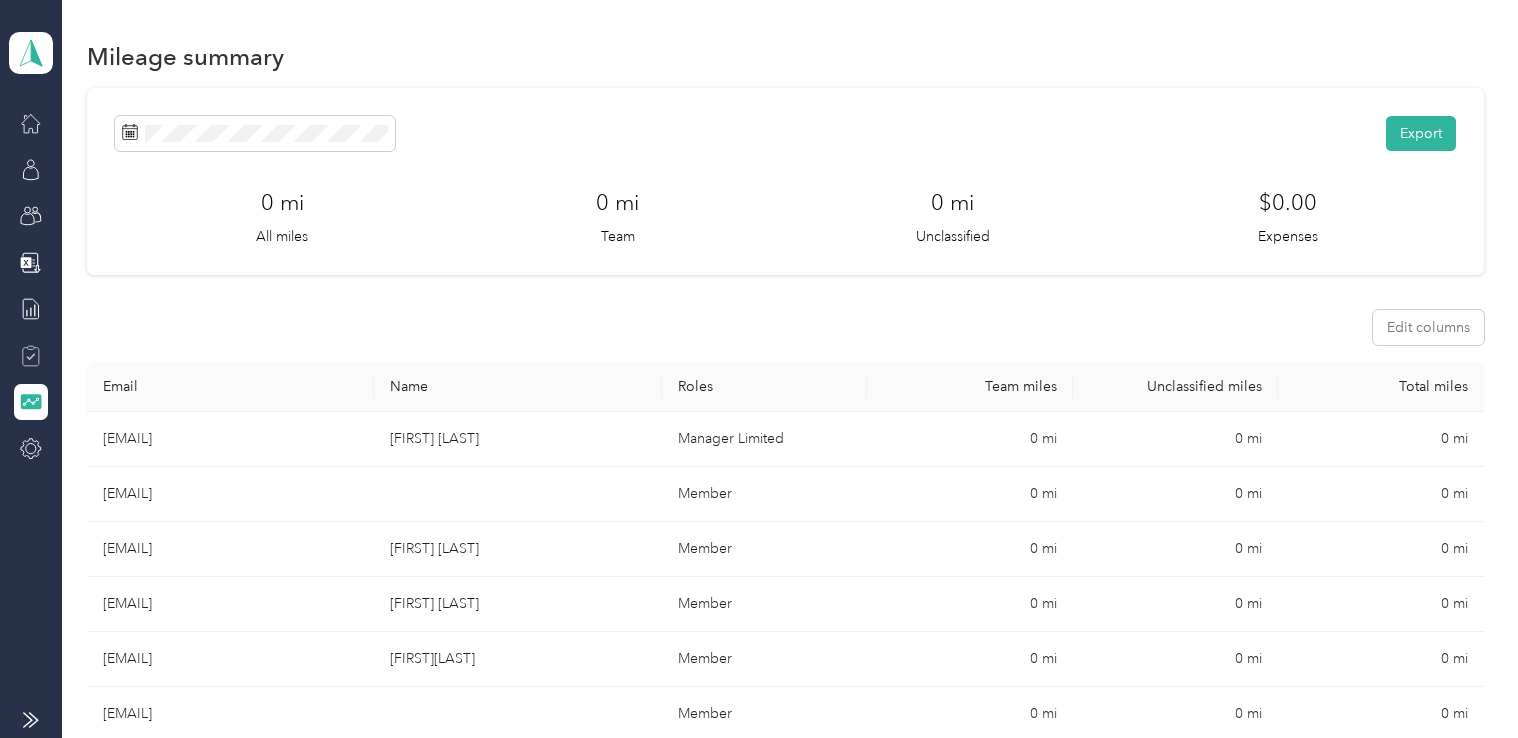 click on "Export 0 mi All miles 0 mi Team 0 mi Unclassified $0.00 Expenses" at bounding box center [785, 181] 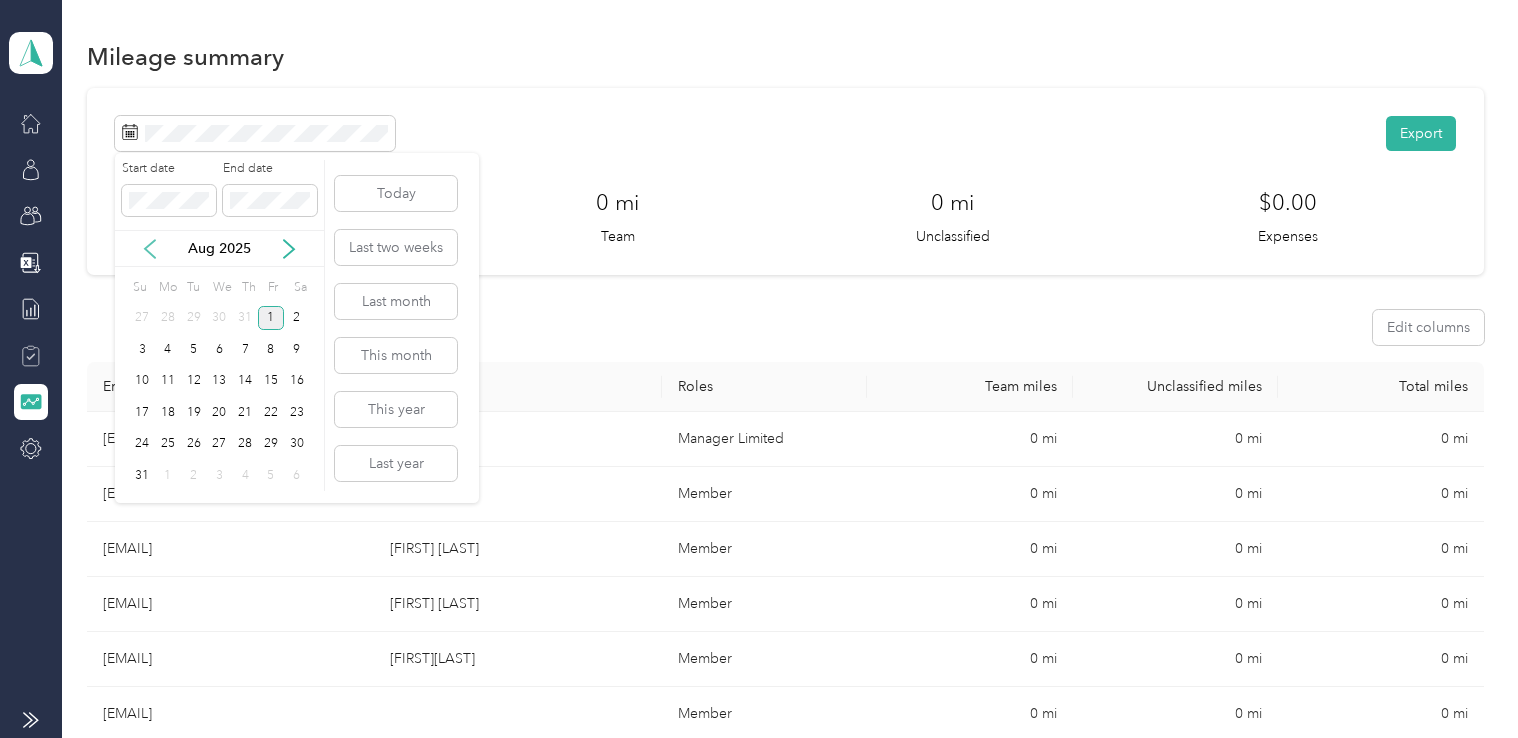 click 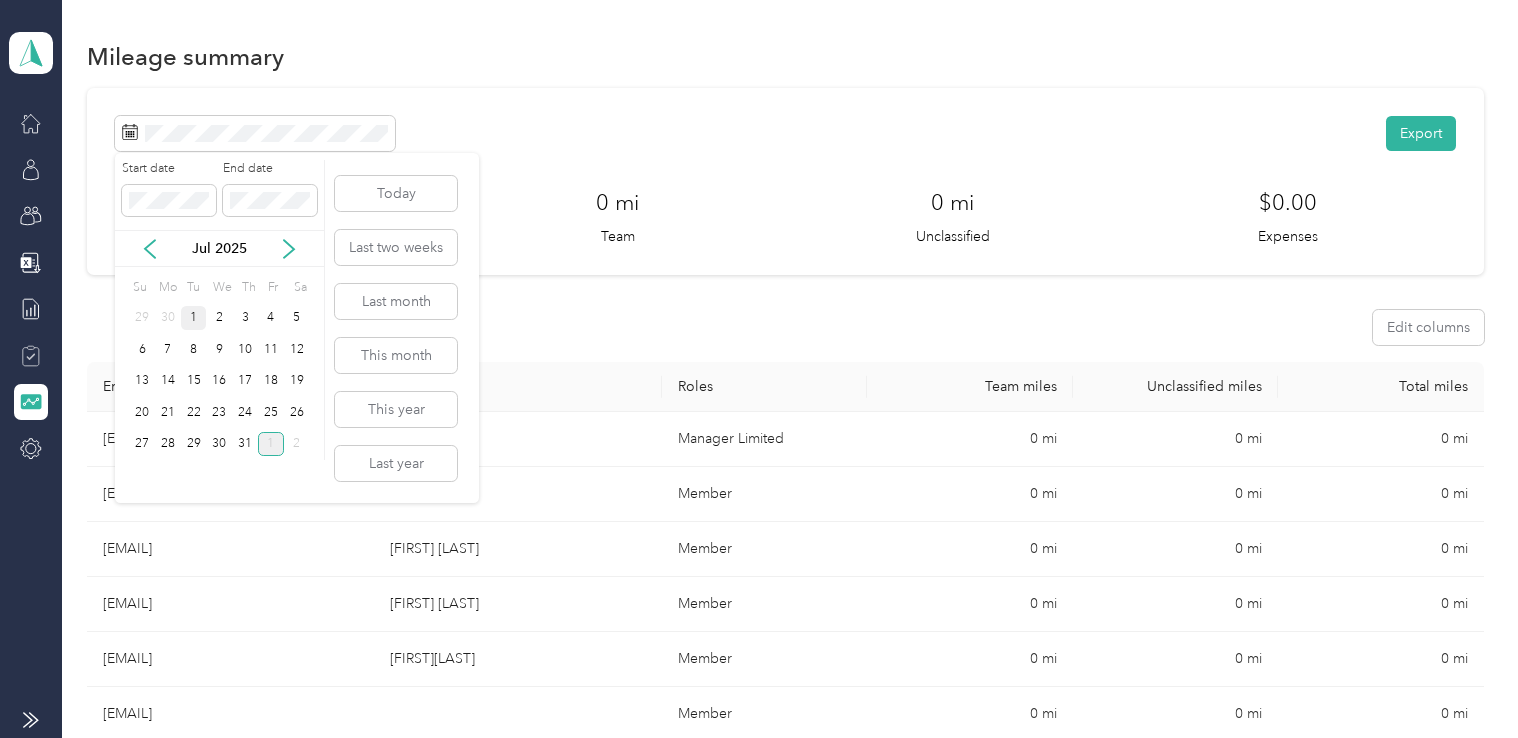click on "1" at bounding box center (194, 318) 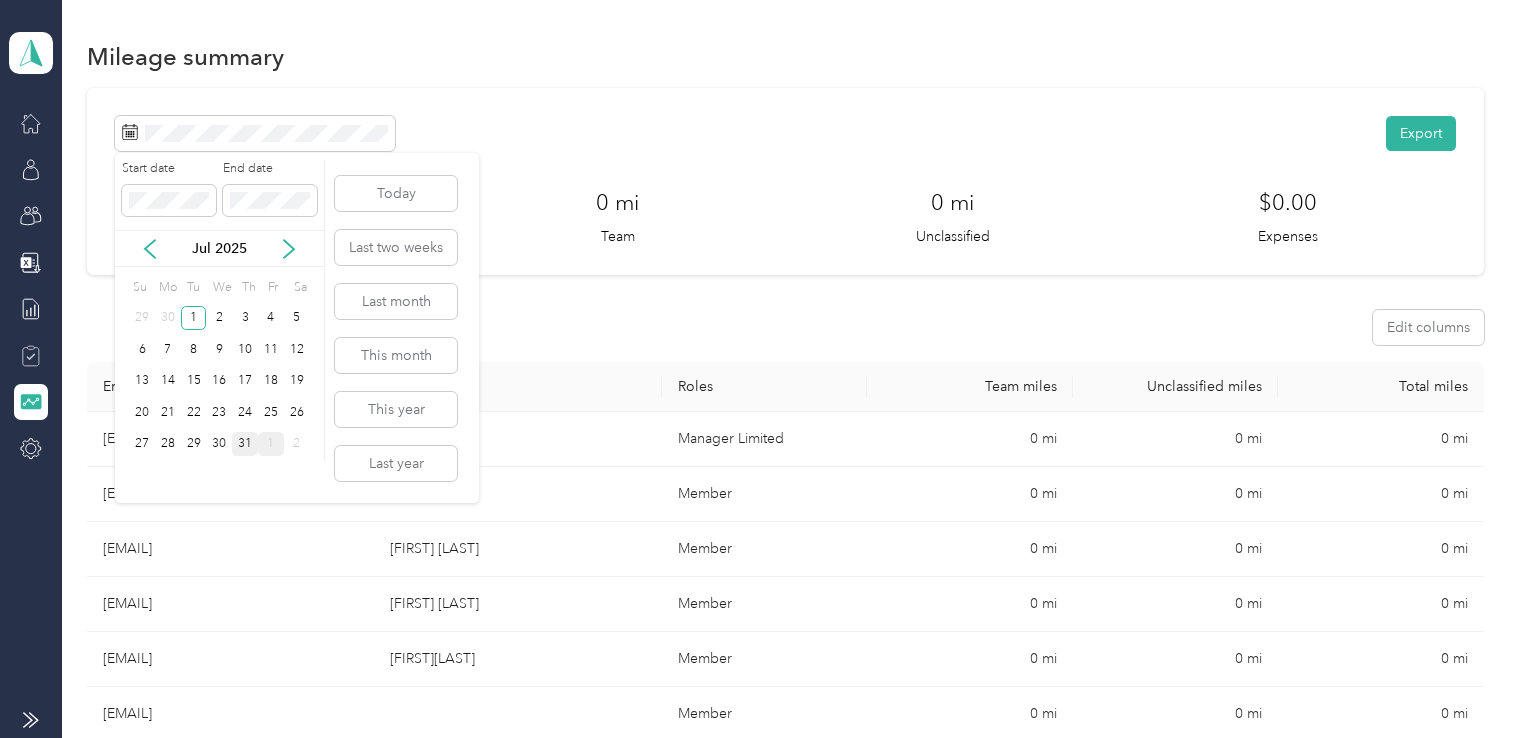click on "31" at bounding box center (245, 444) 